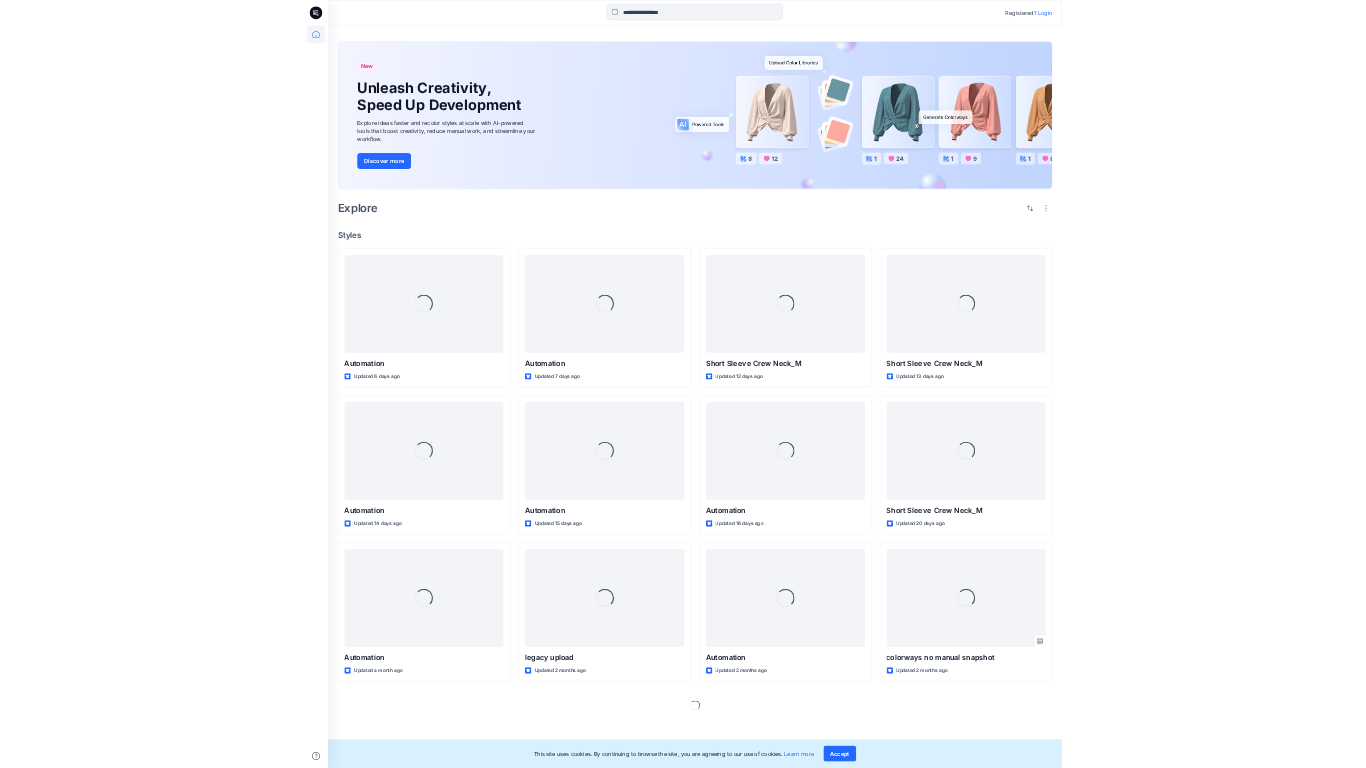 scroll, scrollTop: 0, scrollLeft: 0, axis: both 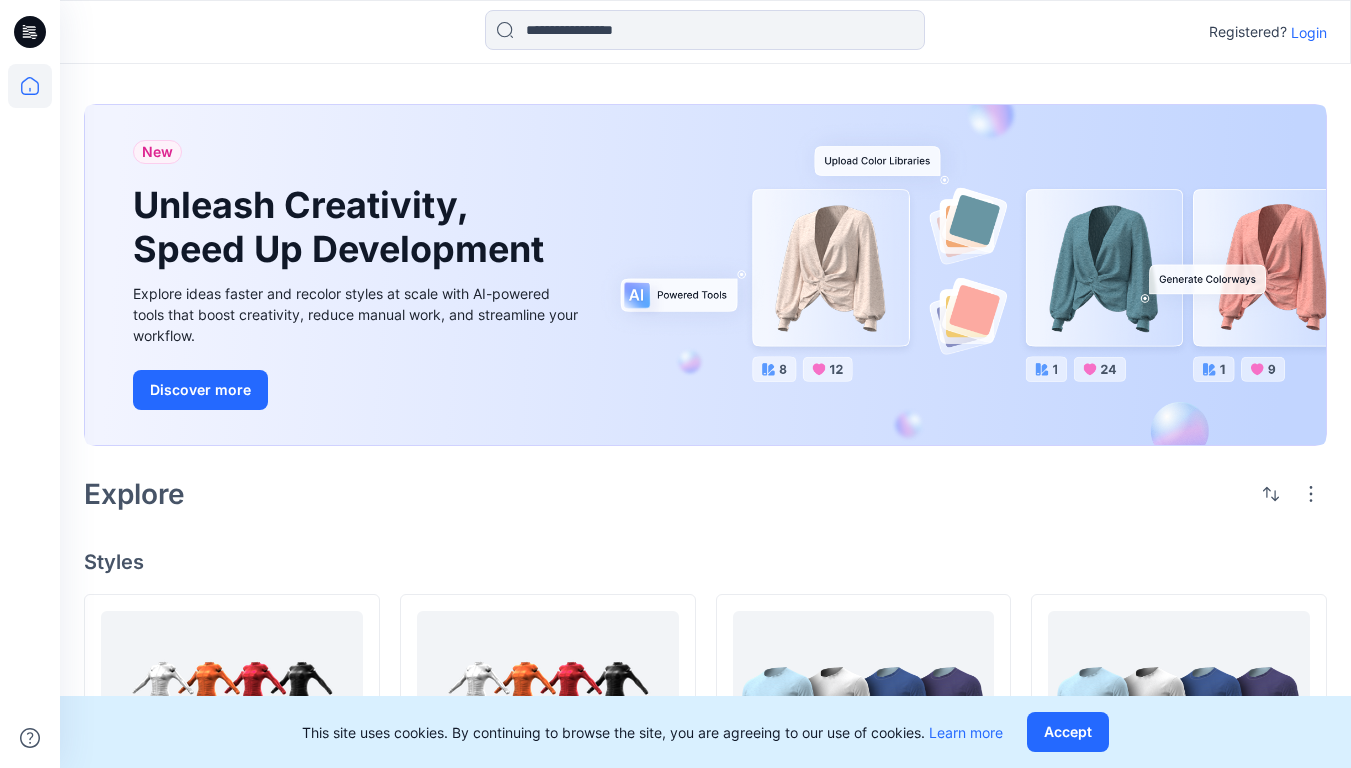click on "Login" at bounding box center (1309, 32) 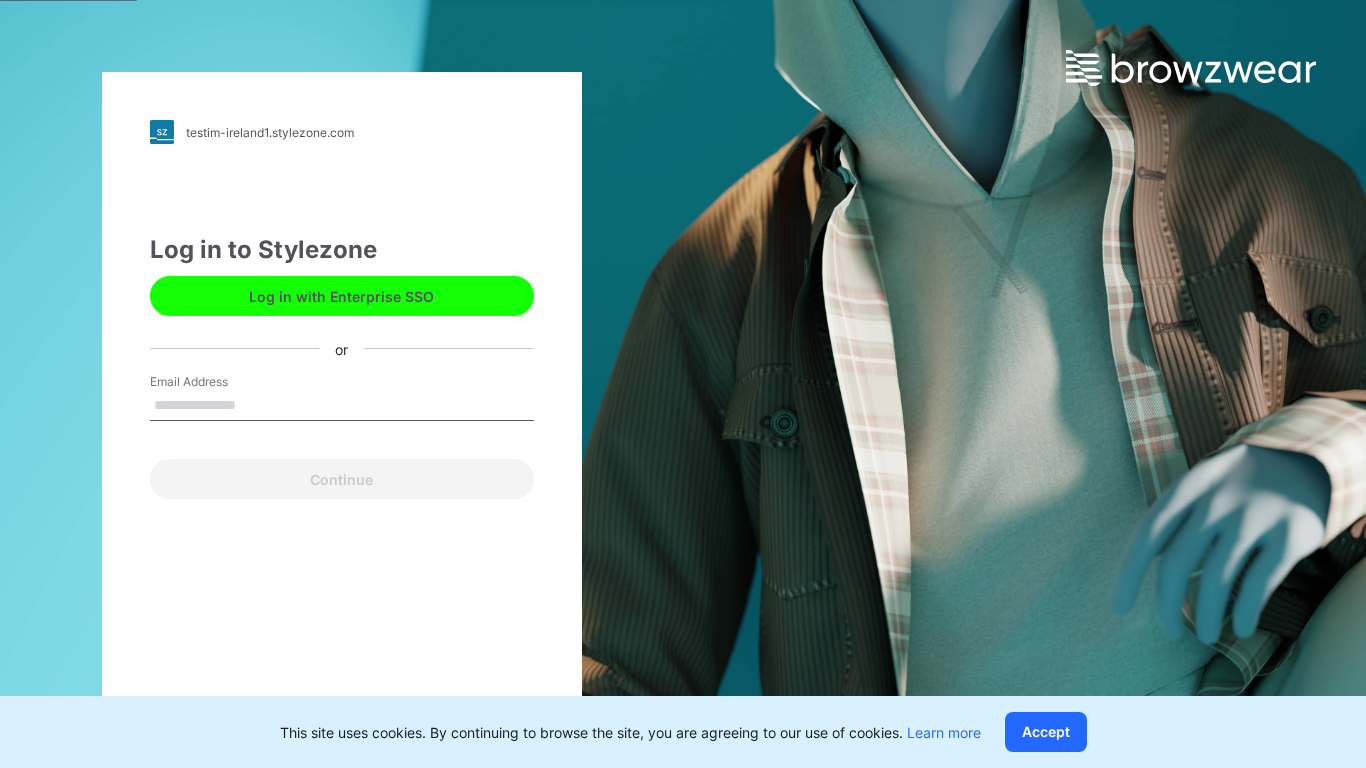 click on "Email Address" at bounding box center [342, 406] 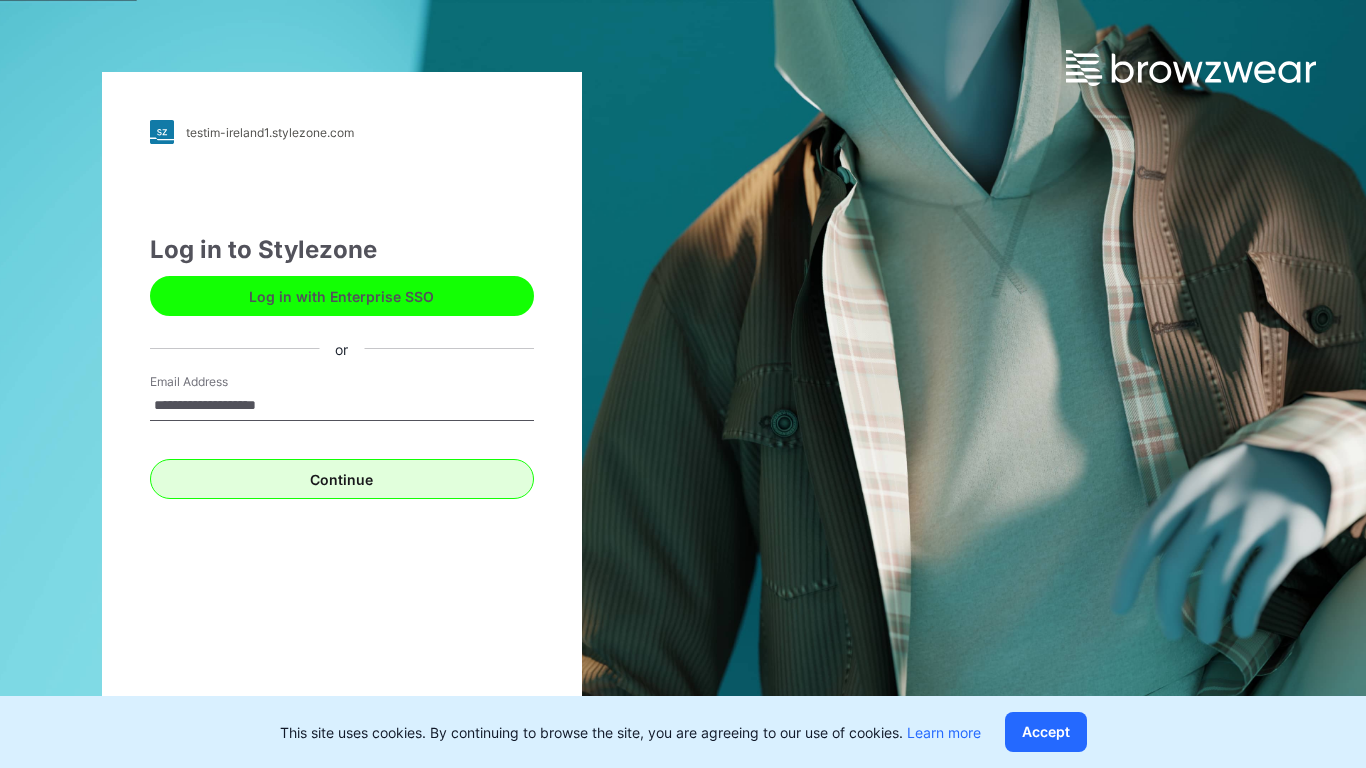 type on "**********" 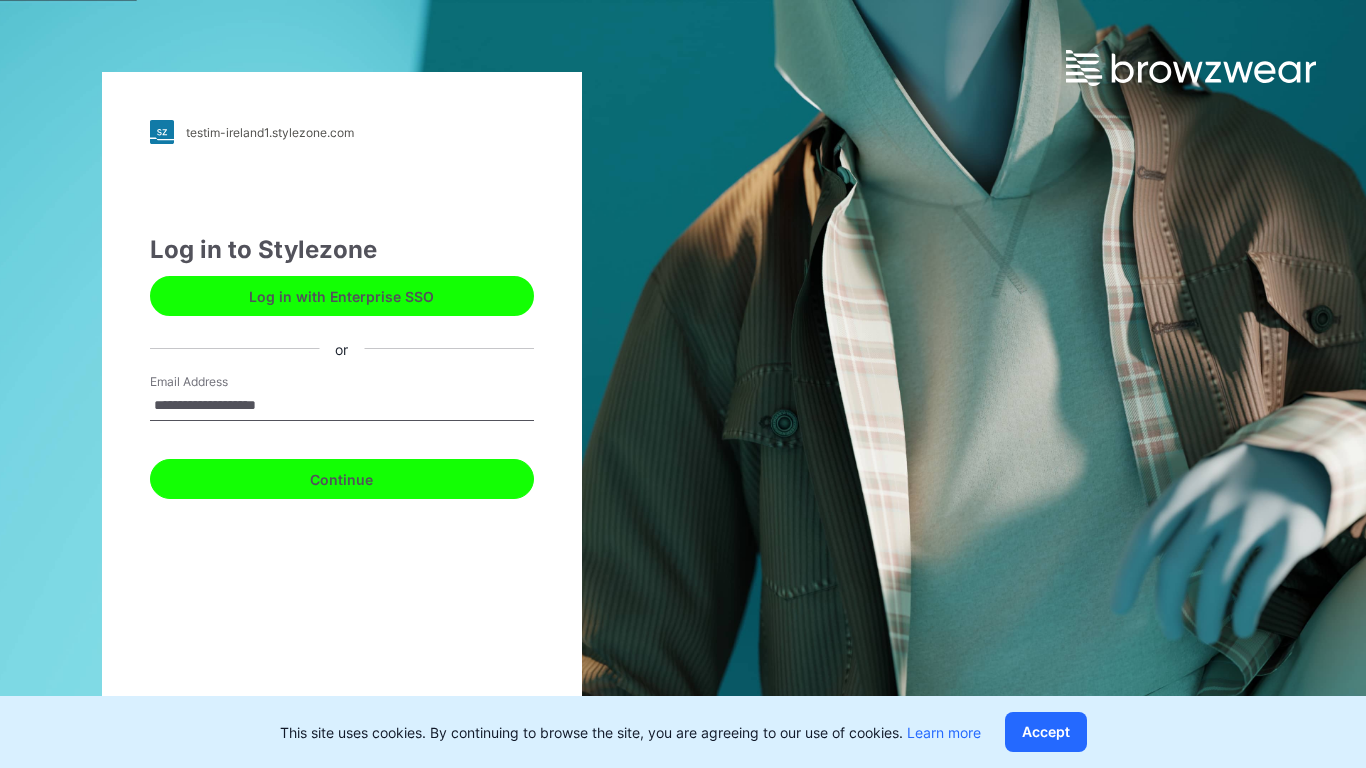 click on "Continue" at bounding box center [342, 479] 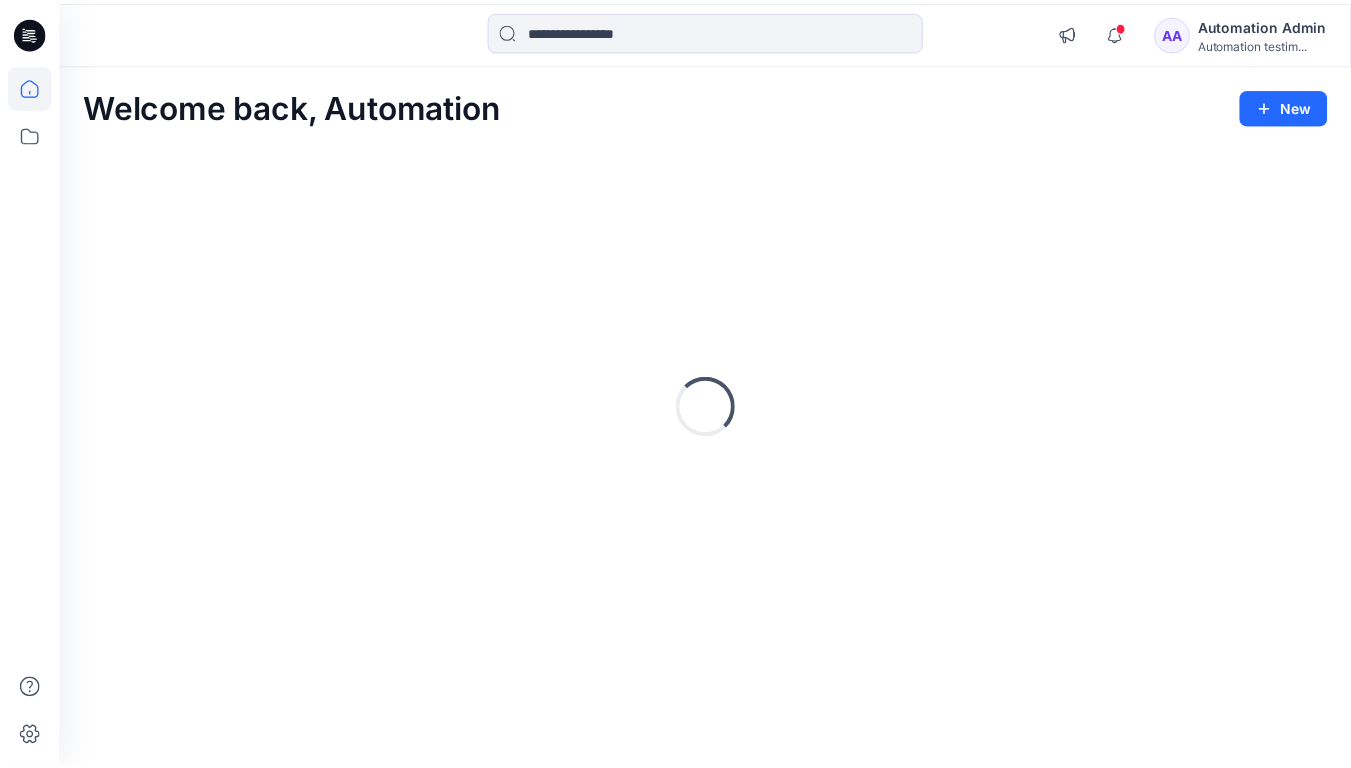 scroll, scrollTop: 0, scrollLeft: 0, axis: both 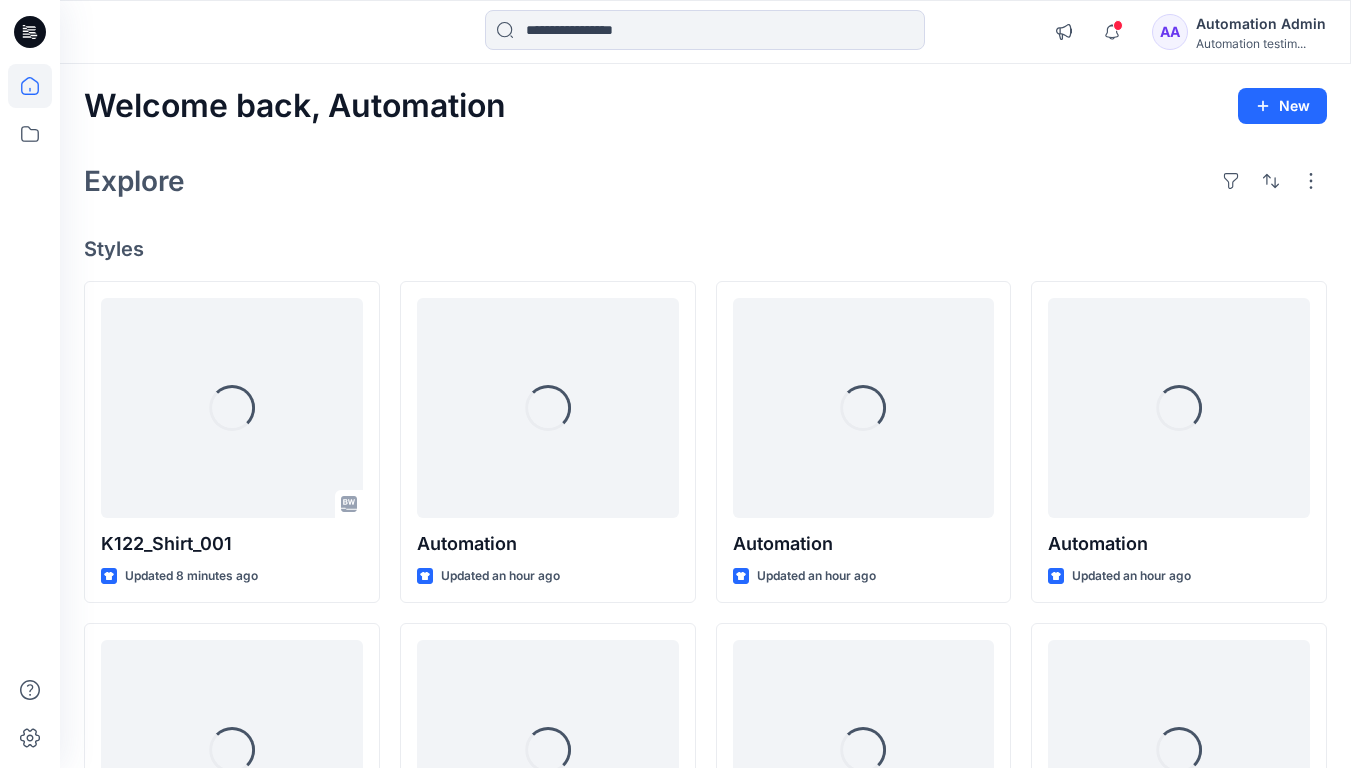 click 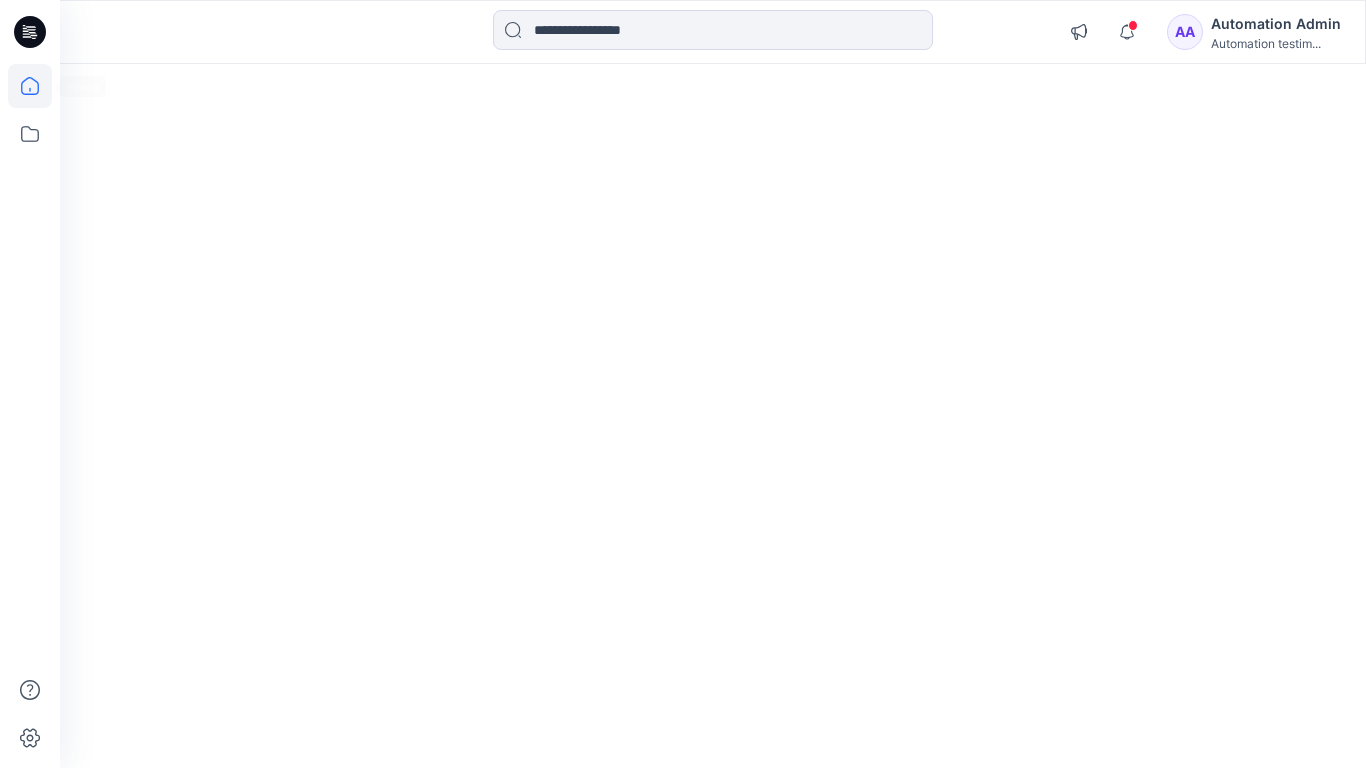 scroll, scrollTop: 0, scrollLeft: 0, axis: both 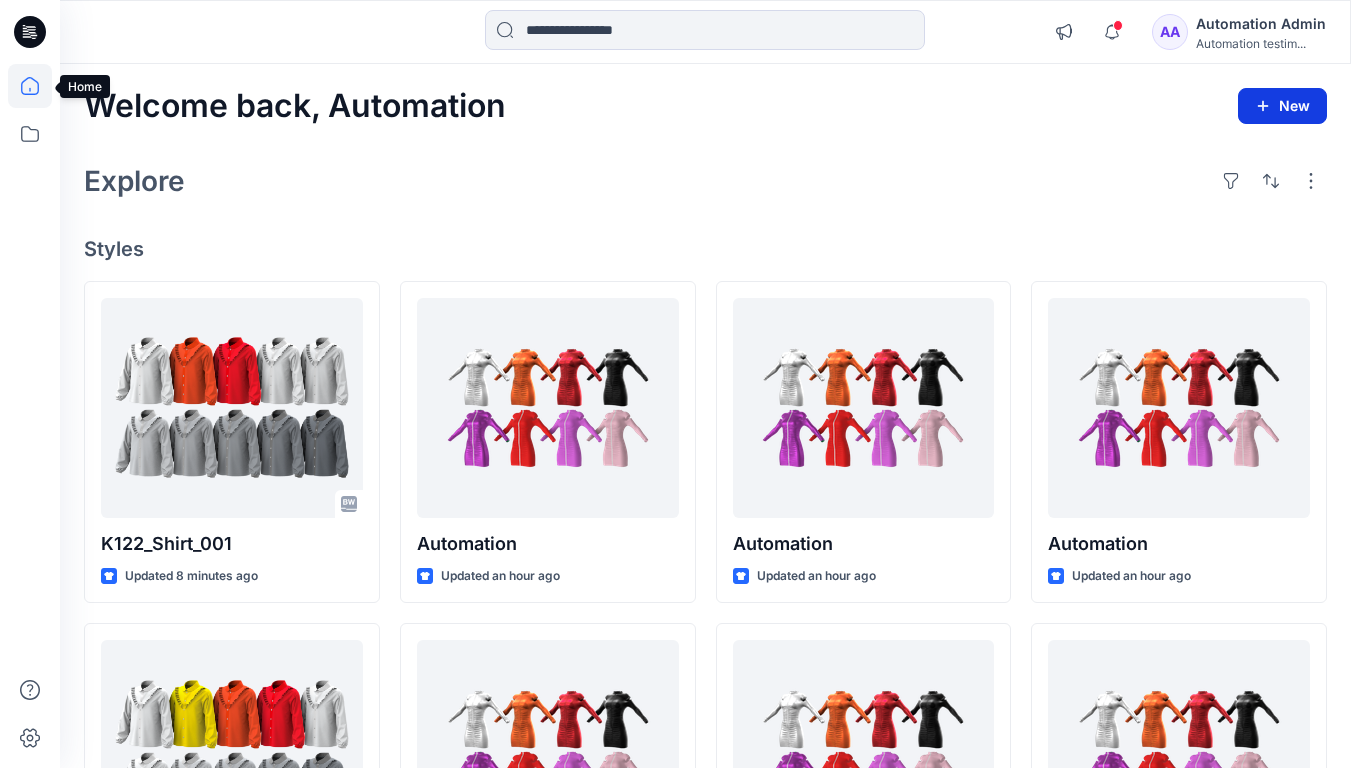click 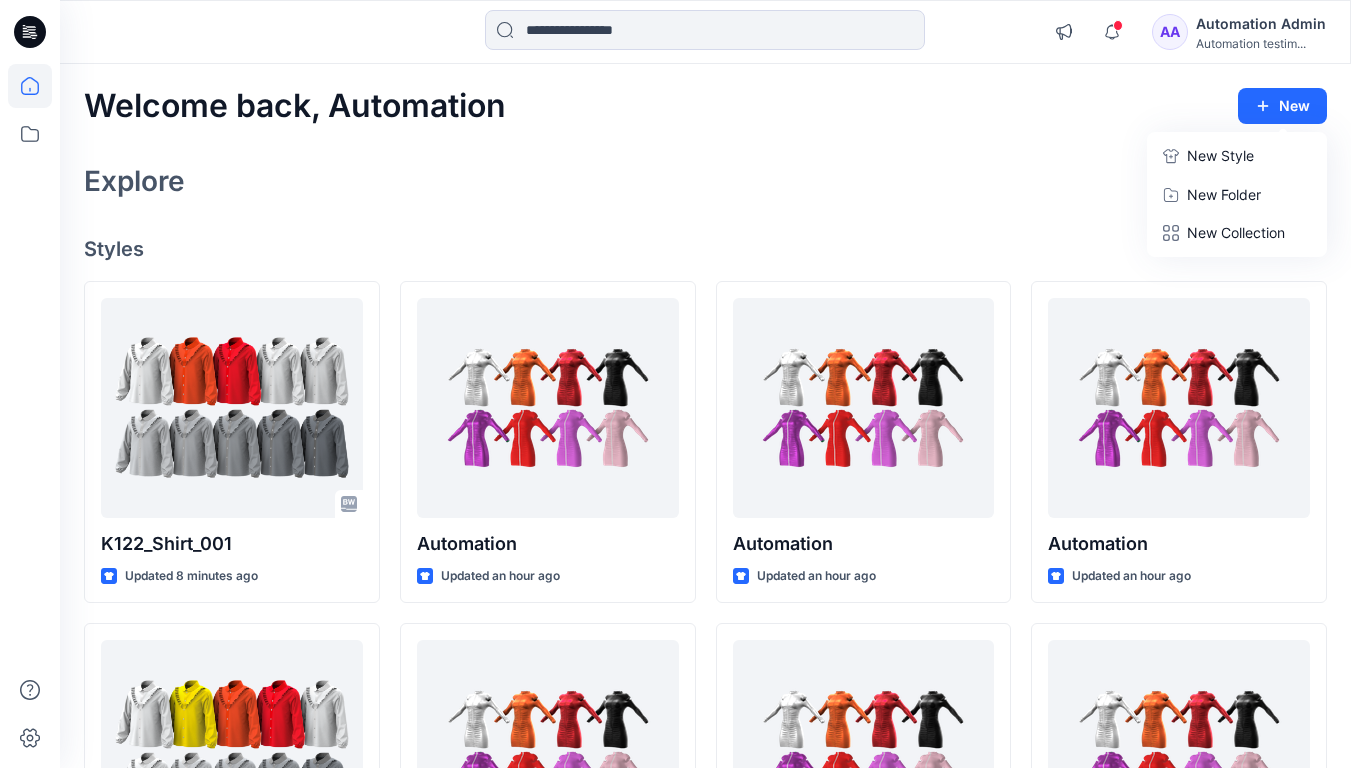 click on "New Style" at bounding box center [1220, 156] 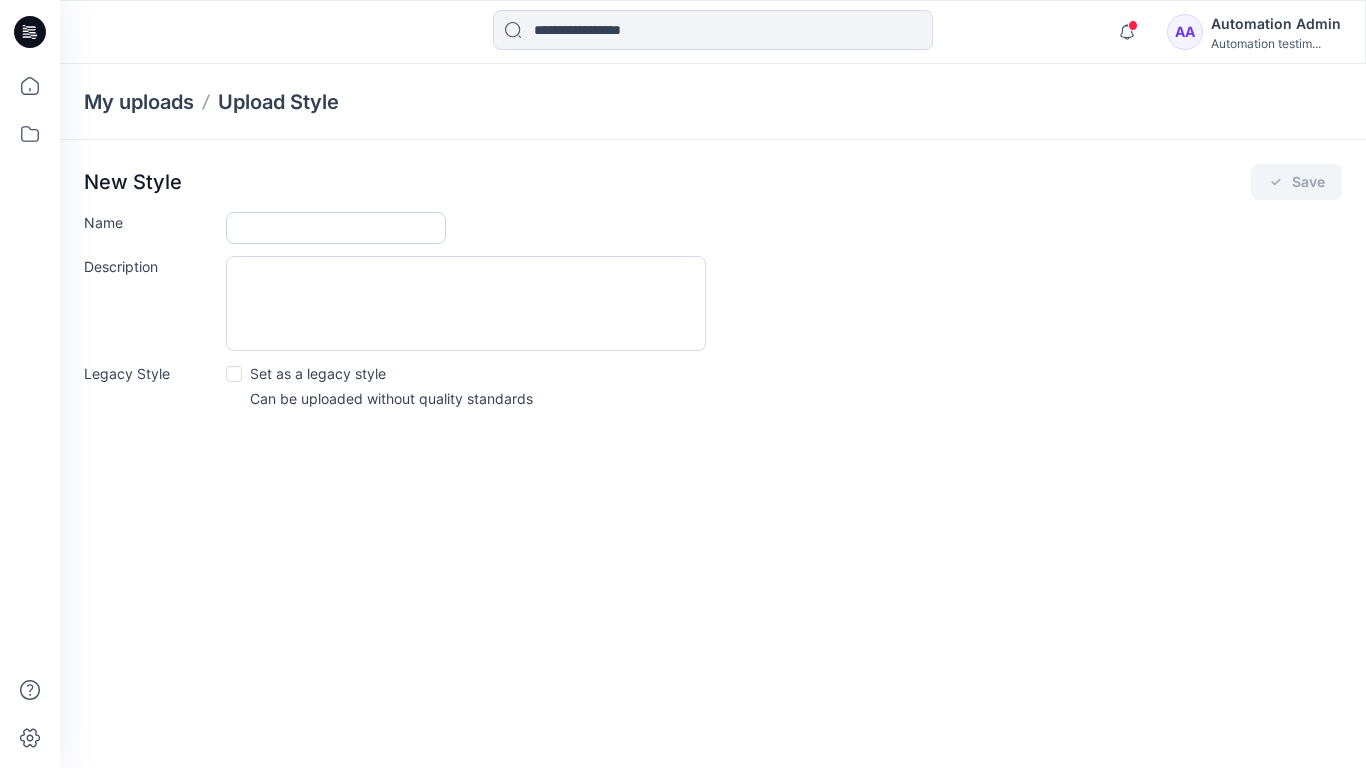 click on "Name" at bounding box center [336, 228] 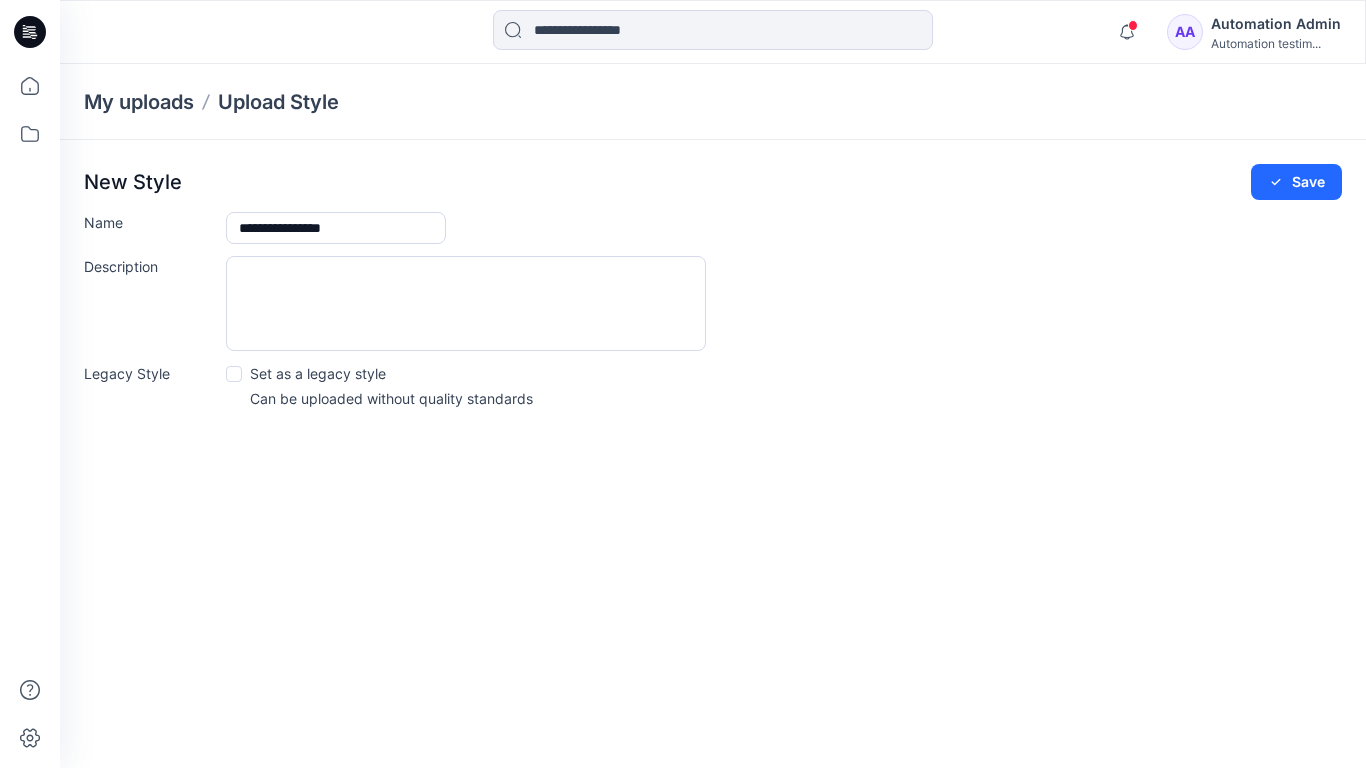 type on "**********" 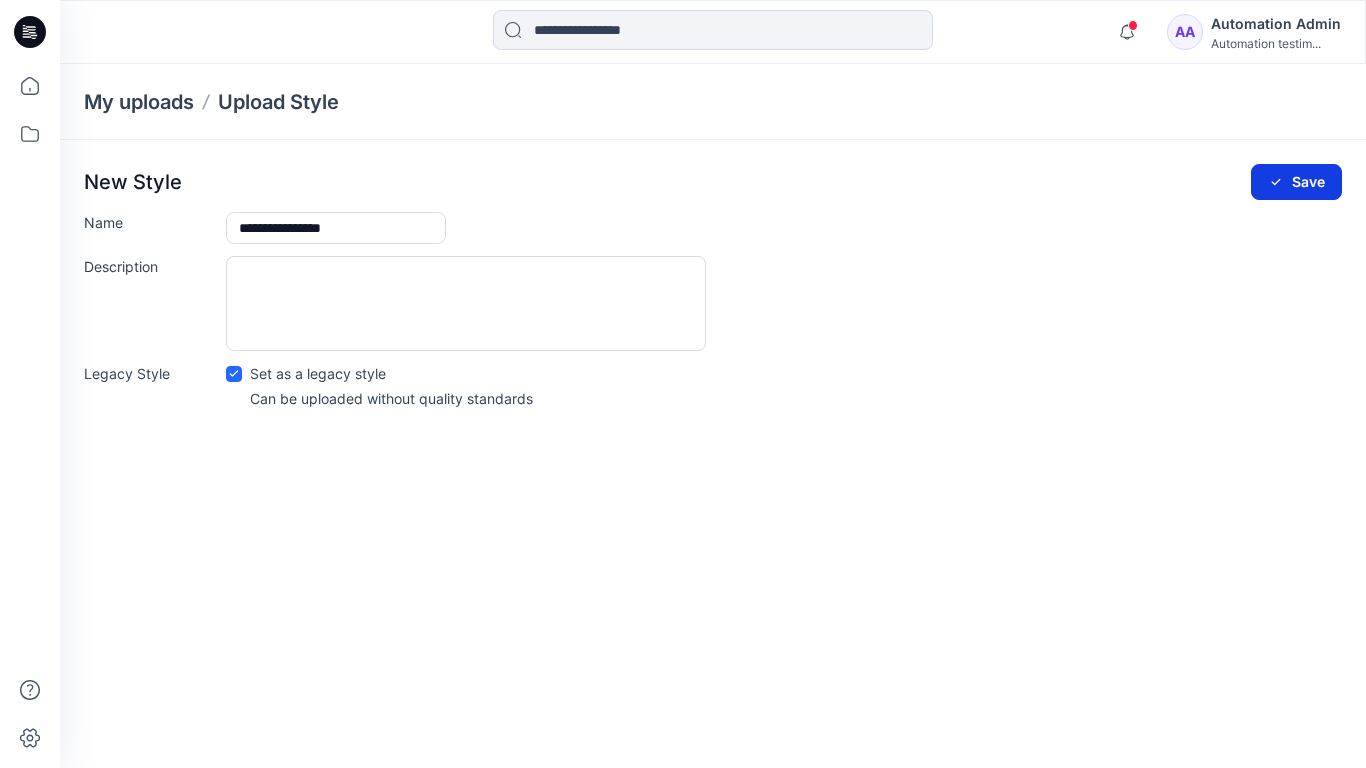 click on "Save" at bounding box center [1296, 182] 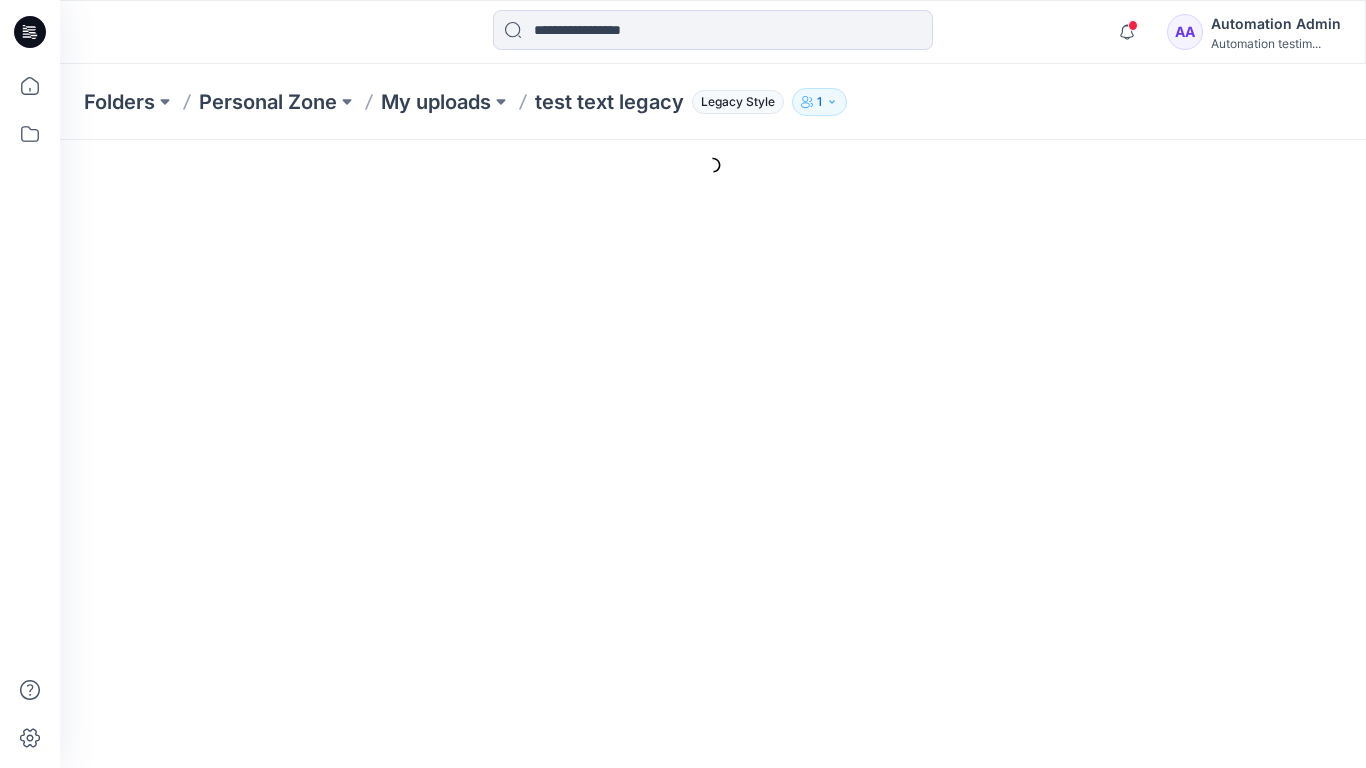 scroll, scrollTop: 0, scrollLeft: 0, axis: both 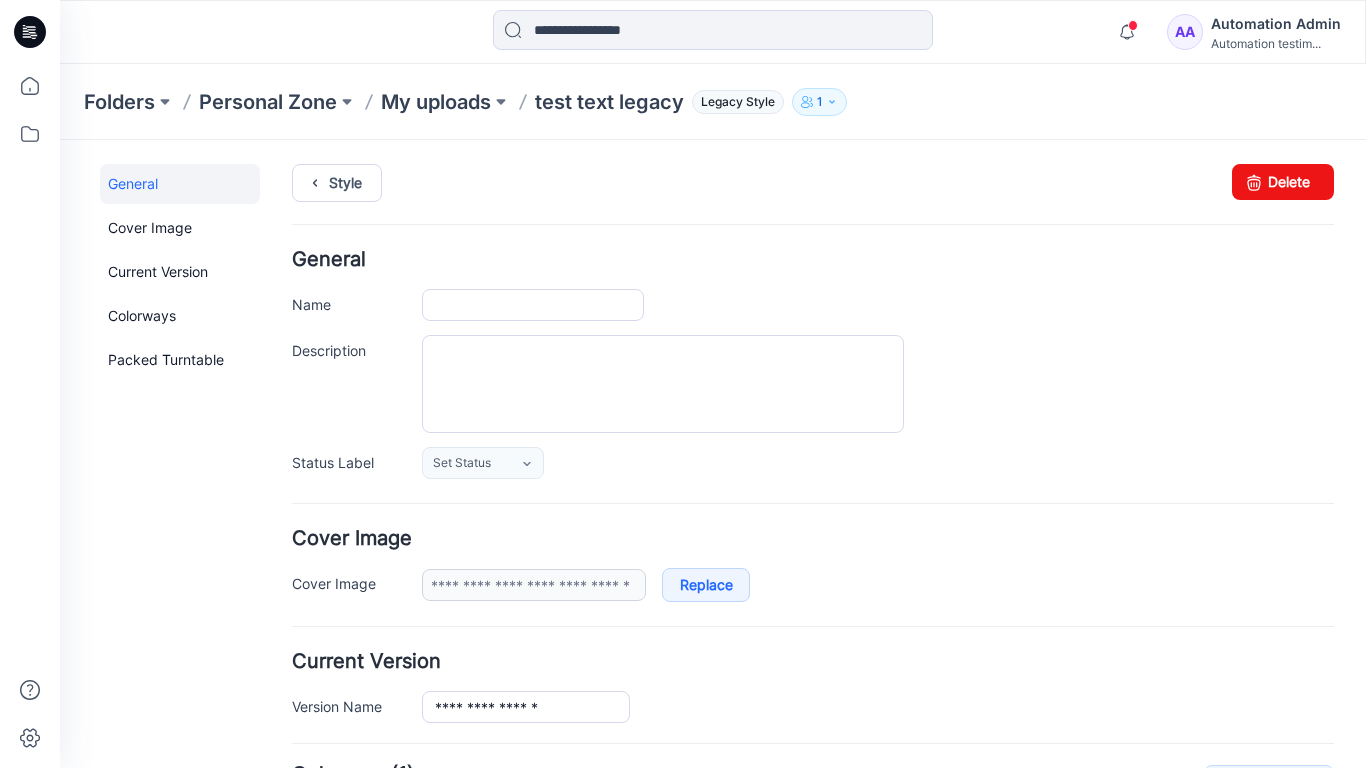 type on "**********" 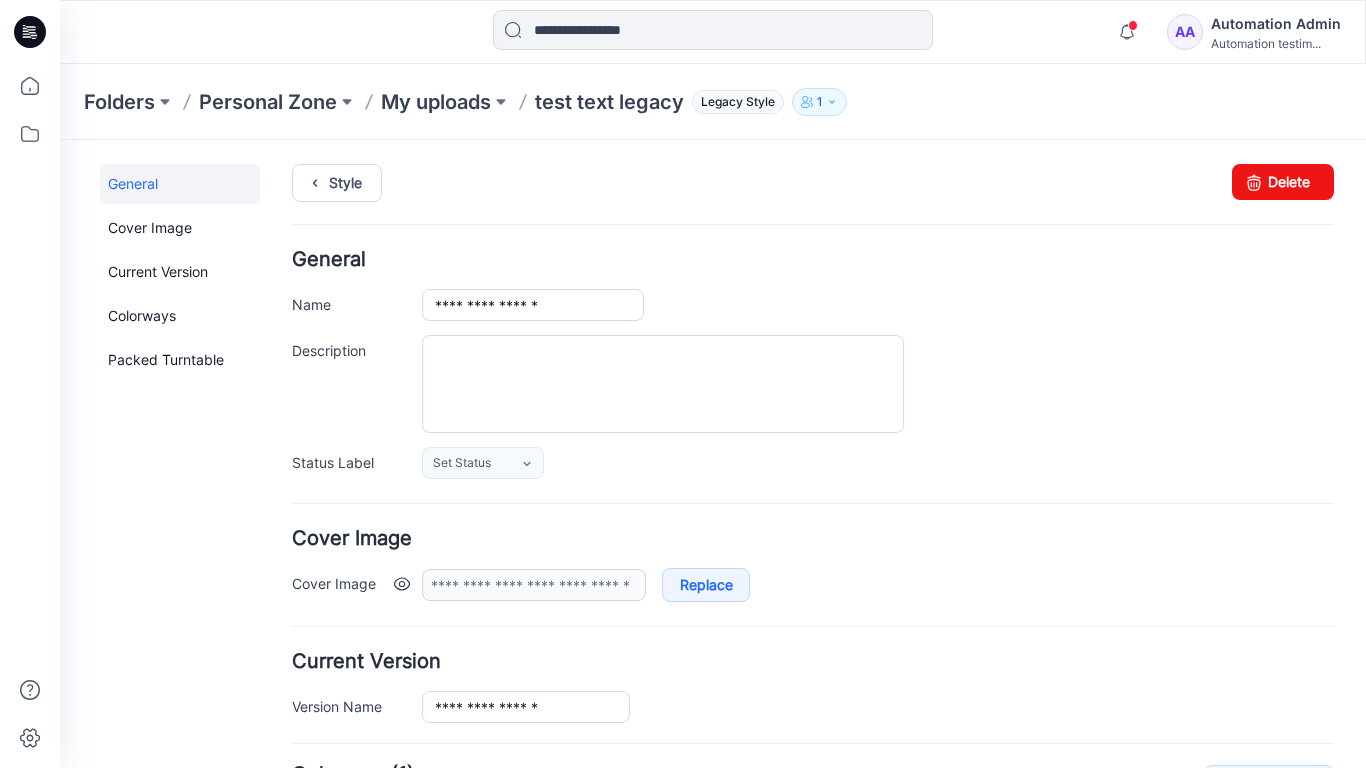 click at bounding box center [402, 584] 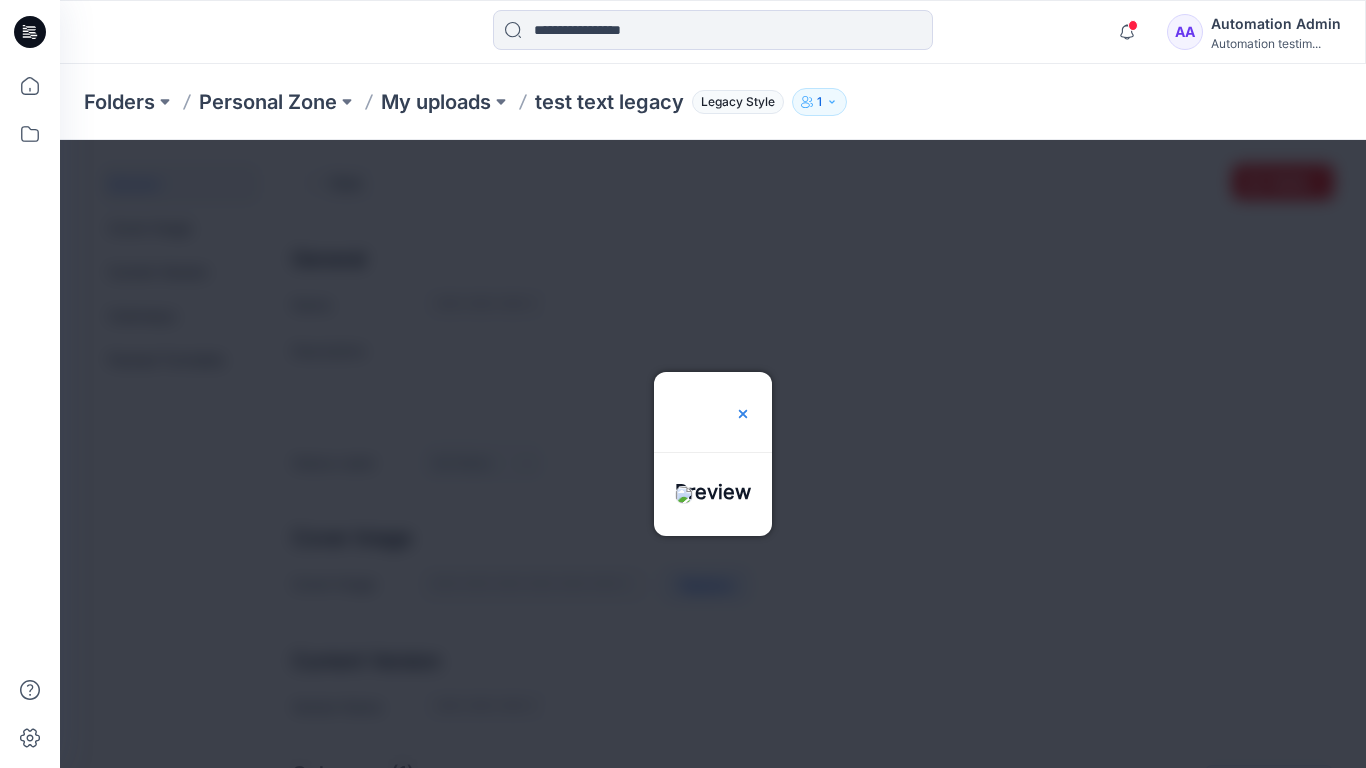 click at bounding box center (743, 414) 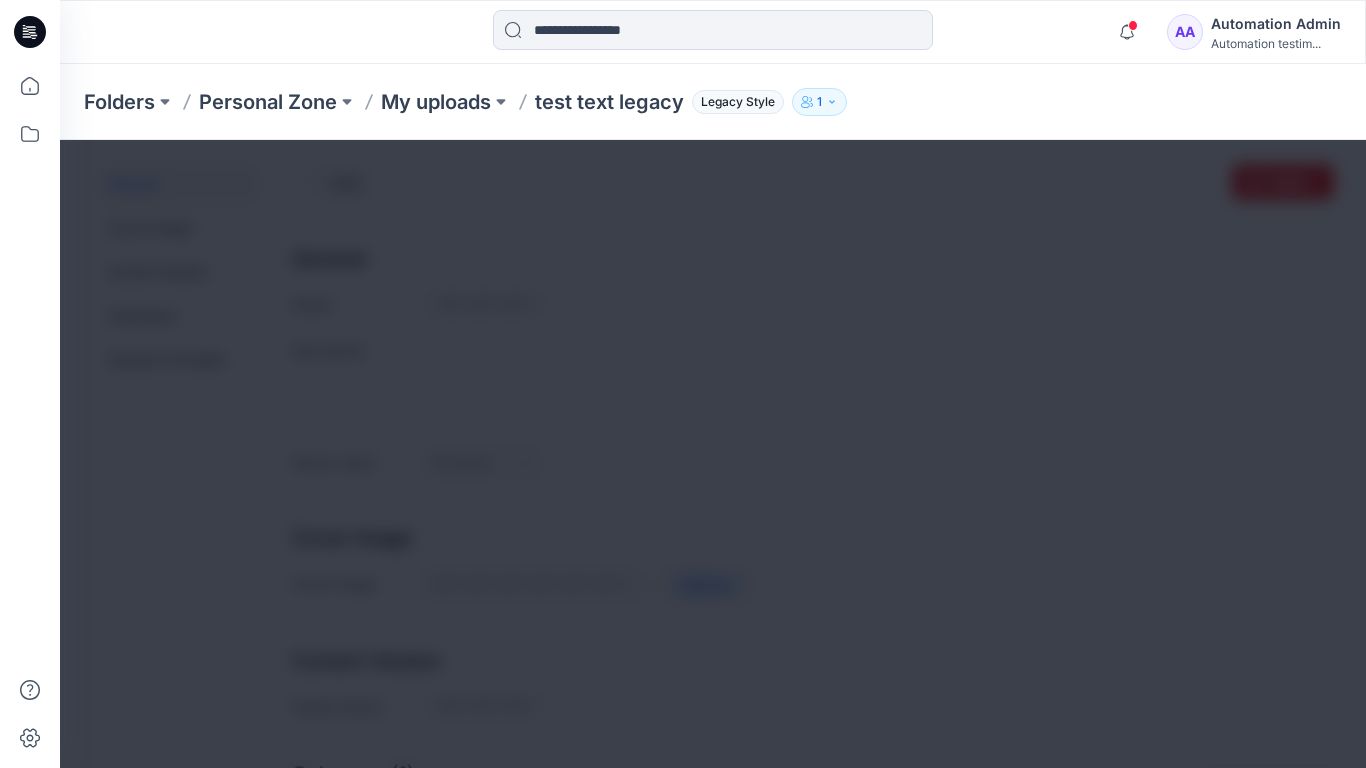 scroll, scrollTop: 131, scrollLeft: 0, axis: vertical 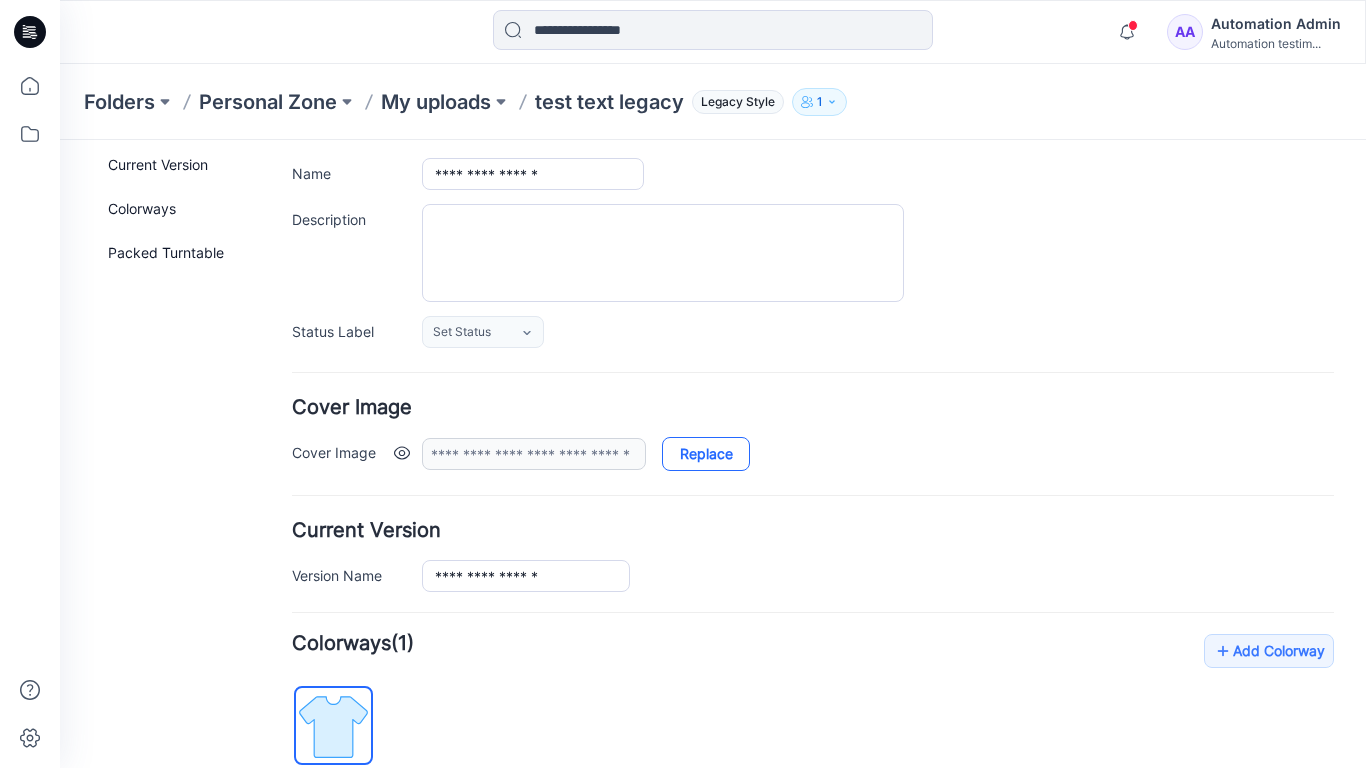 click on "Replace" at bounding box center (706, 454) 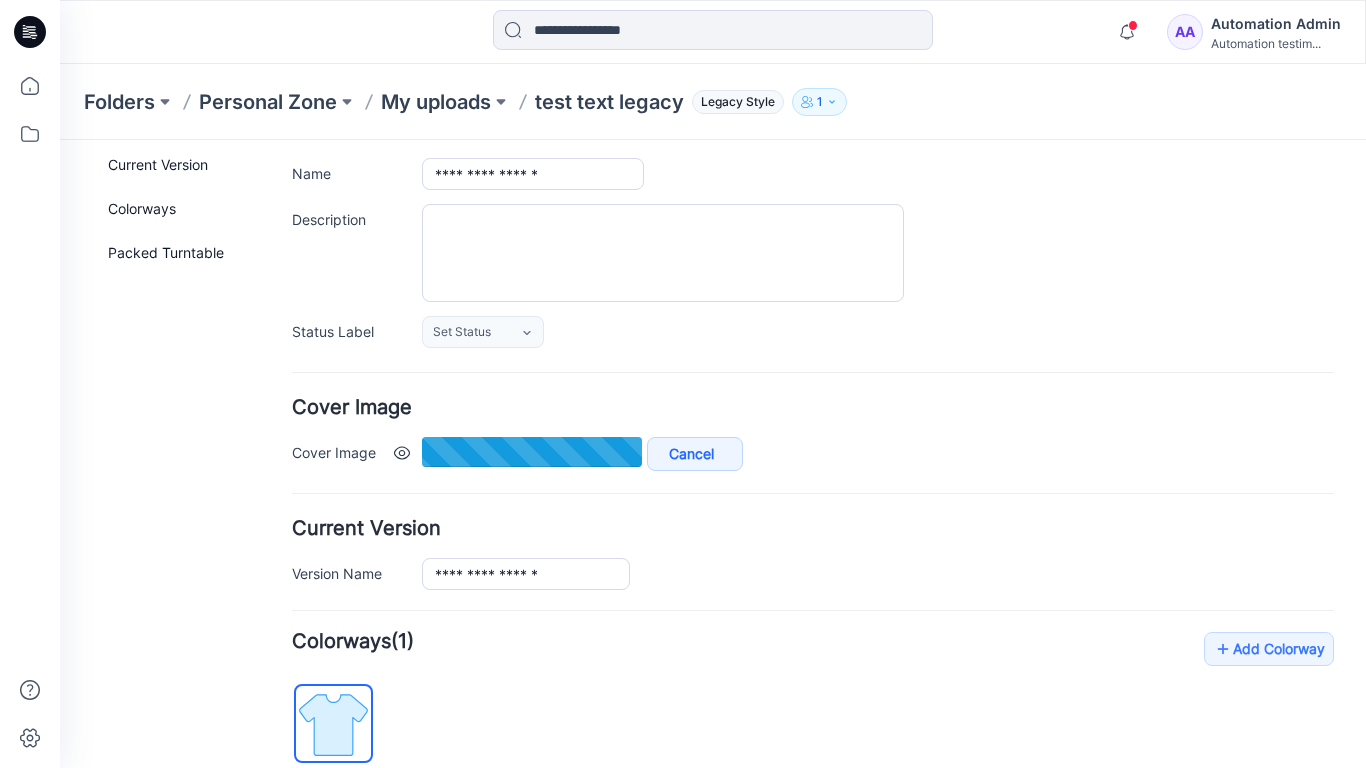 type on "**********" 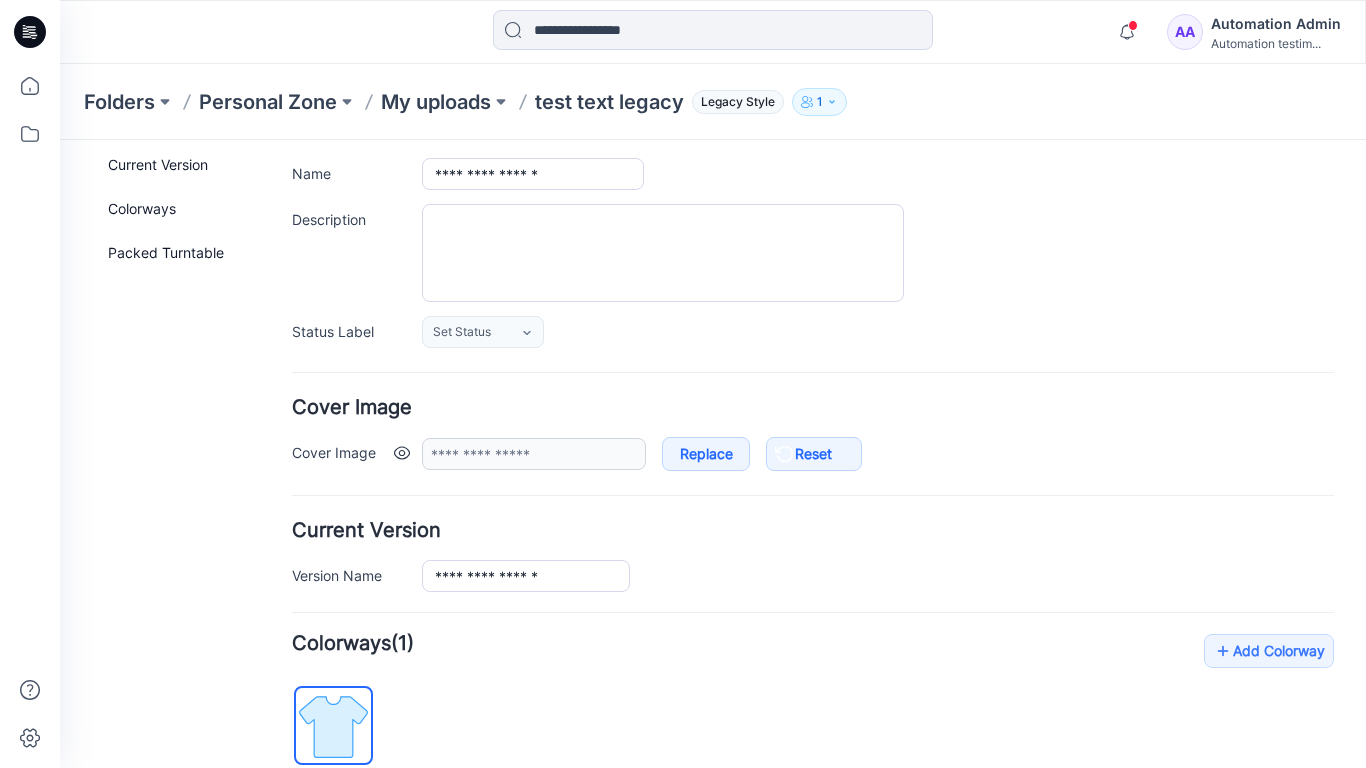 click at bounding box center [402, 453] 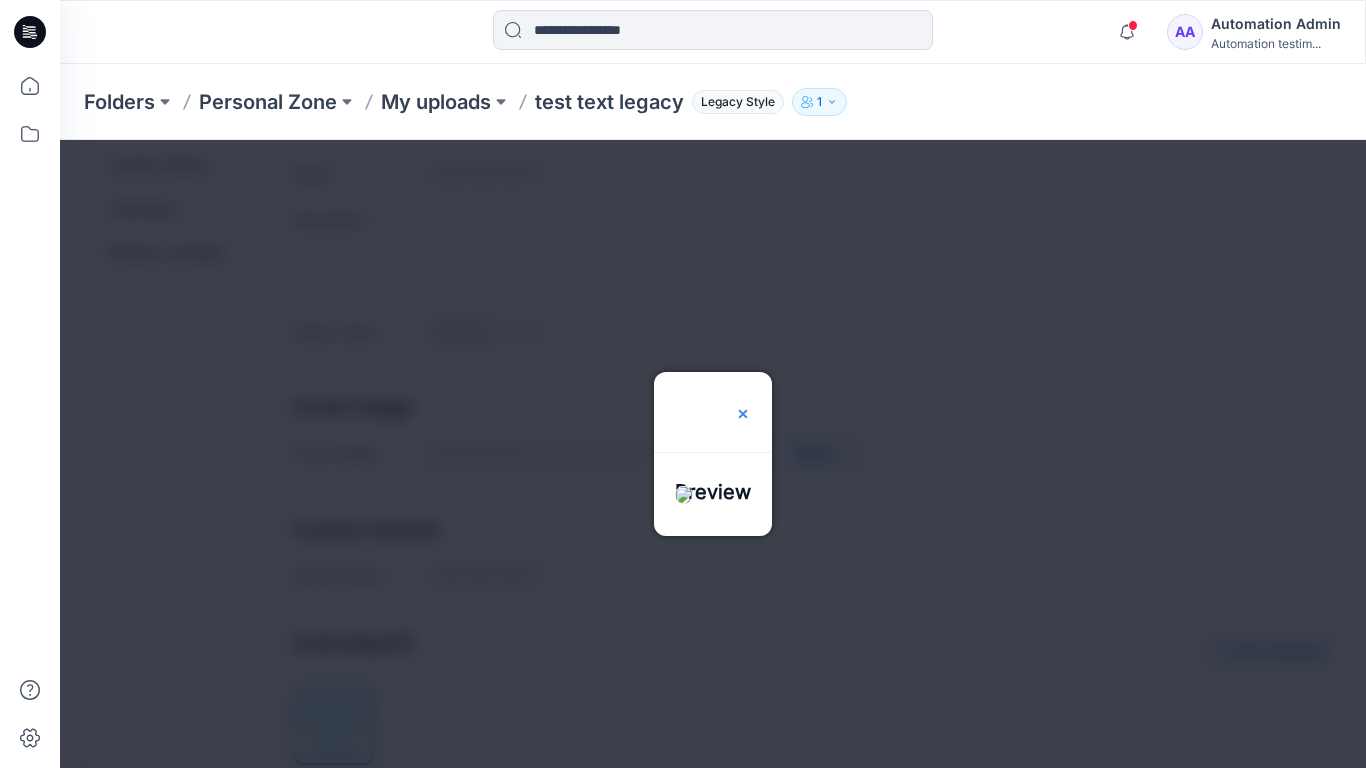 click at bounding box center (743, 414) 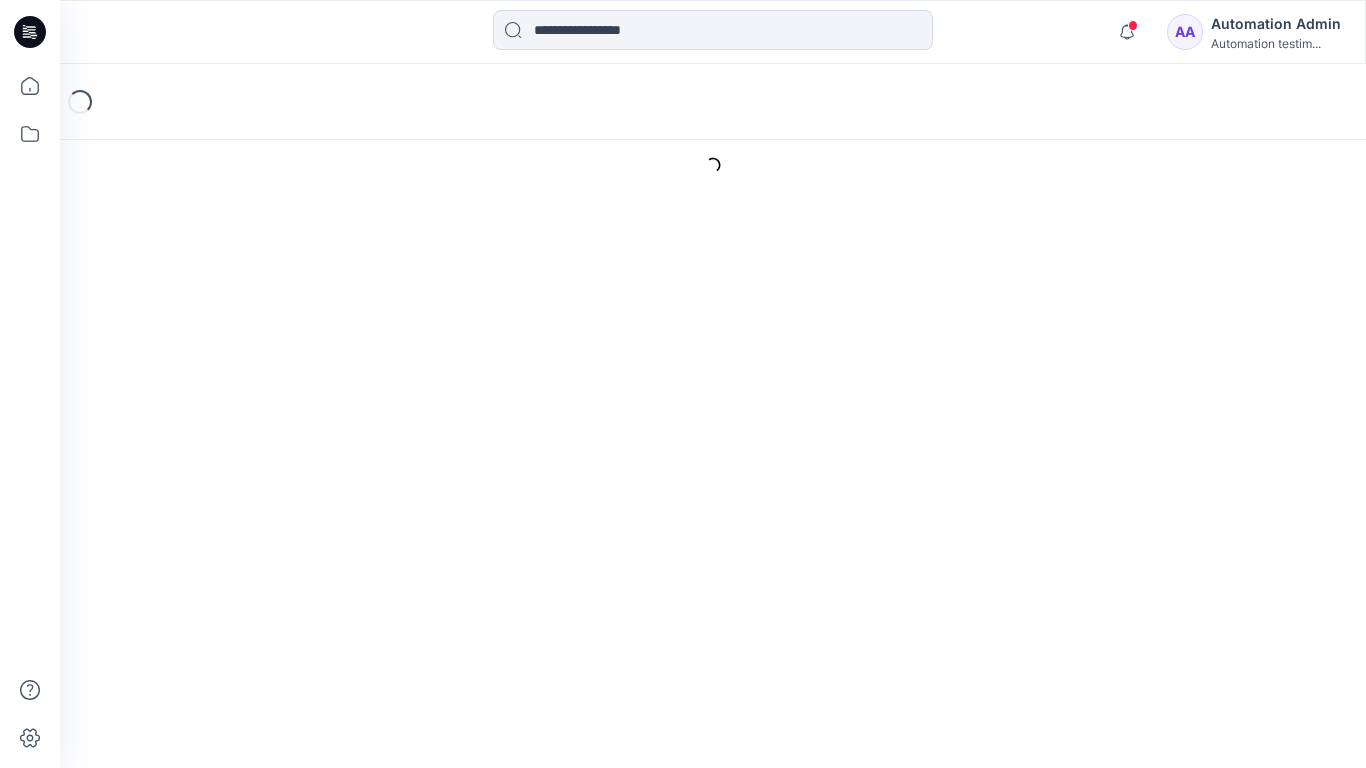 scroll, scrollTop: 0, scrollLeft: 0, axis: both 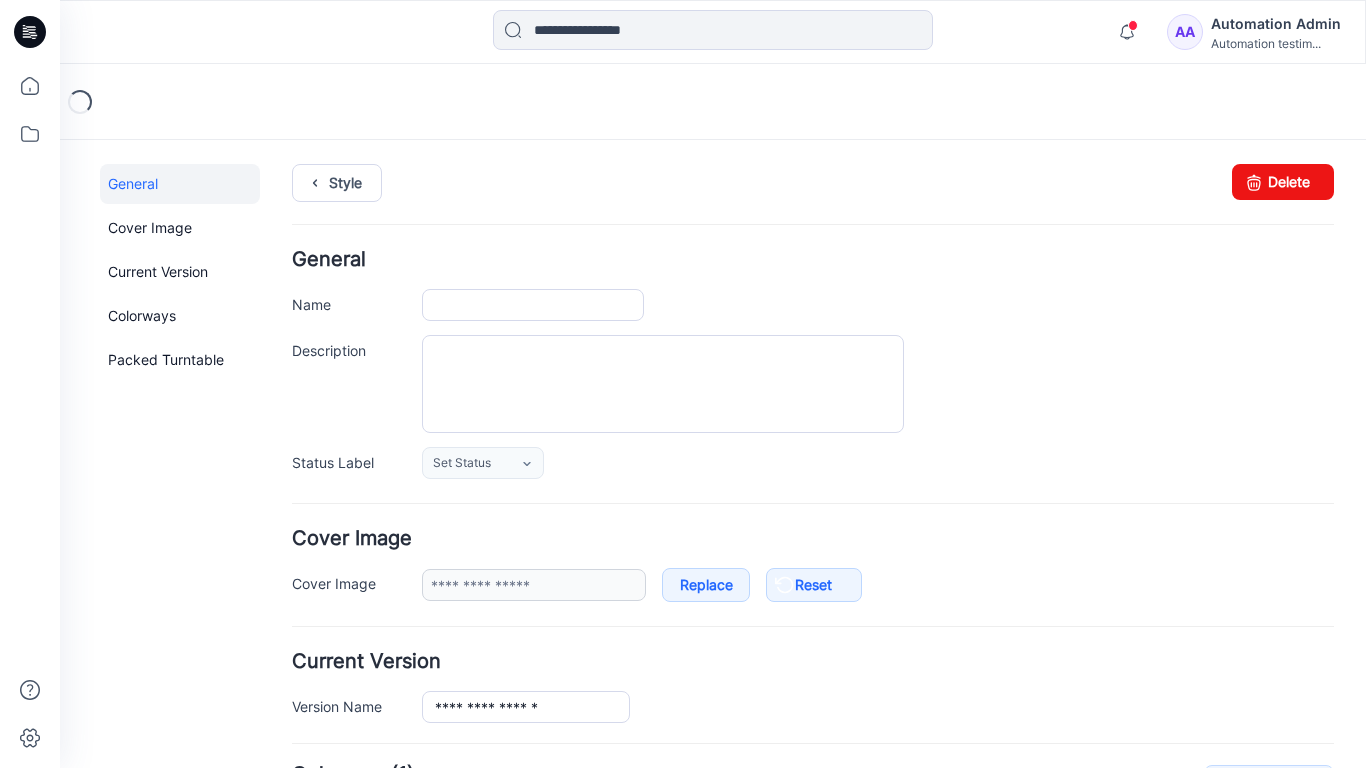 type on "**********" 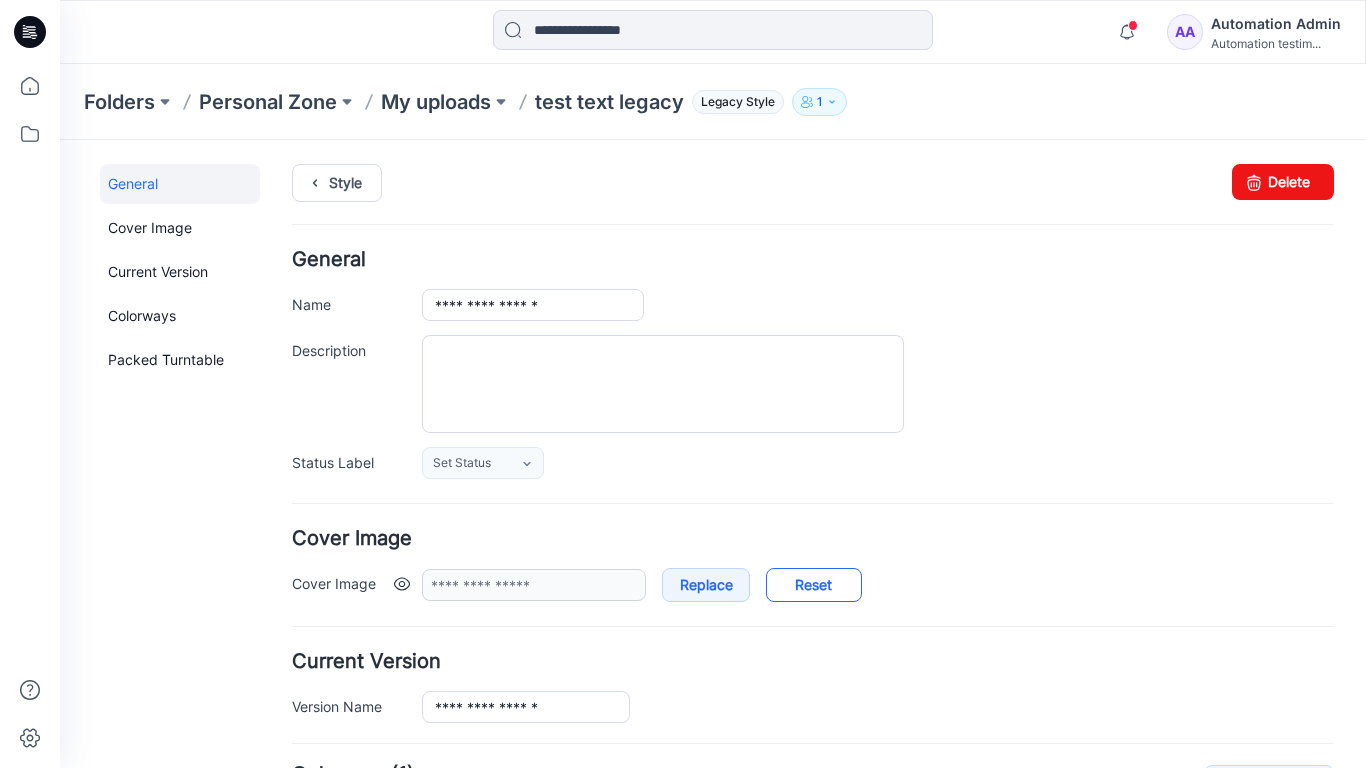click on "Reset" at bounding box center (814, 585) 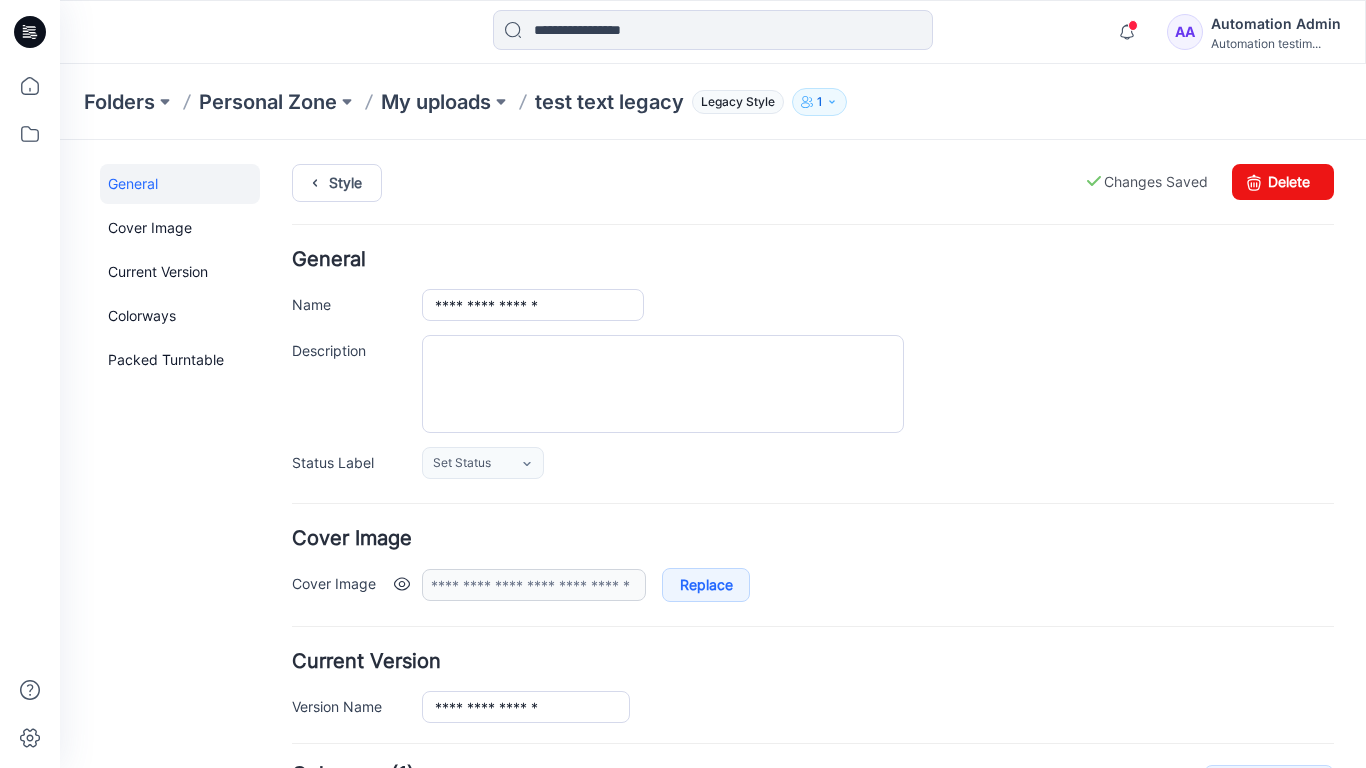 click at bounding box center (402, 584) 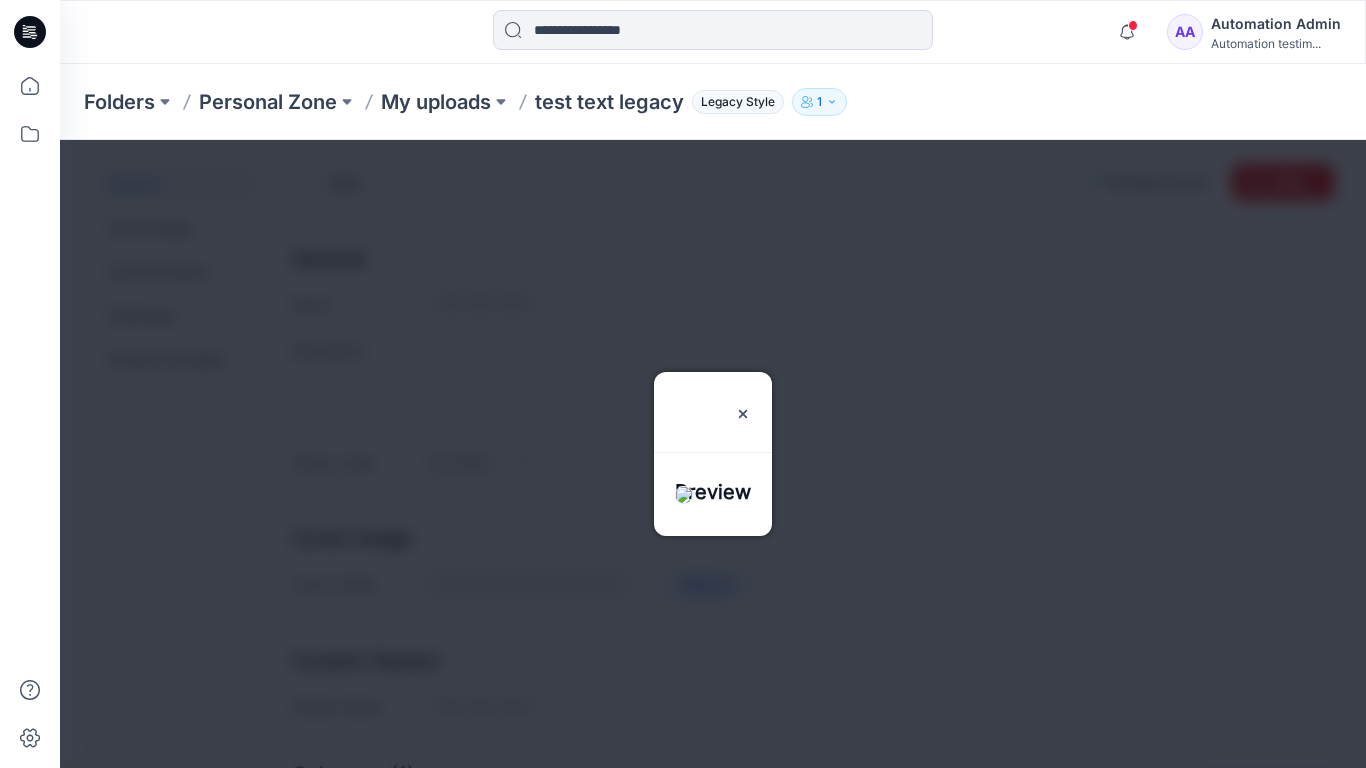 click at bounding box center (684, 495) 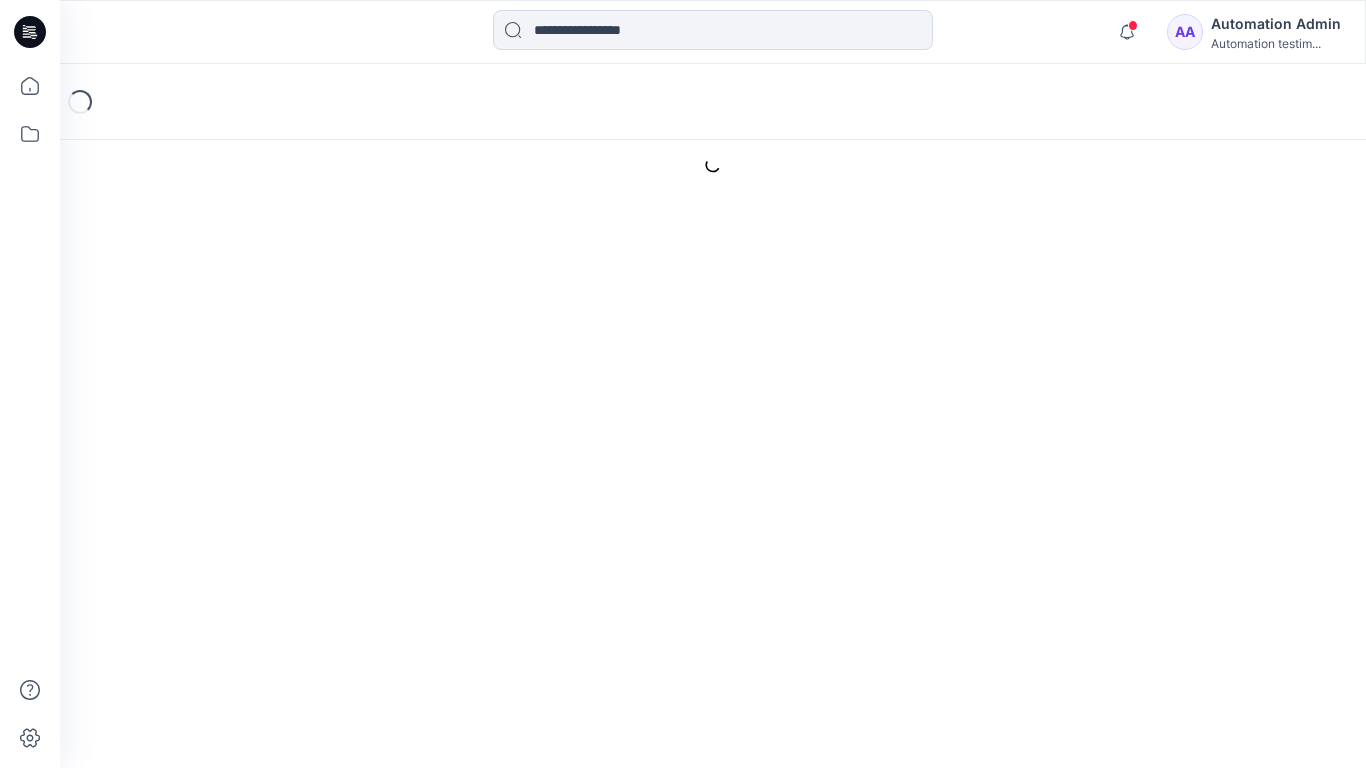 scroll, scrollTop: 0, scrollLeft: 0, axis: both 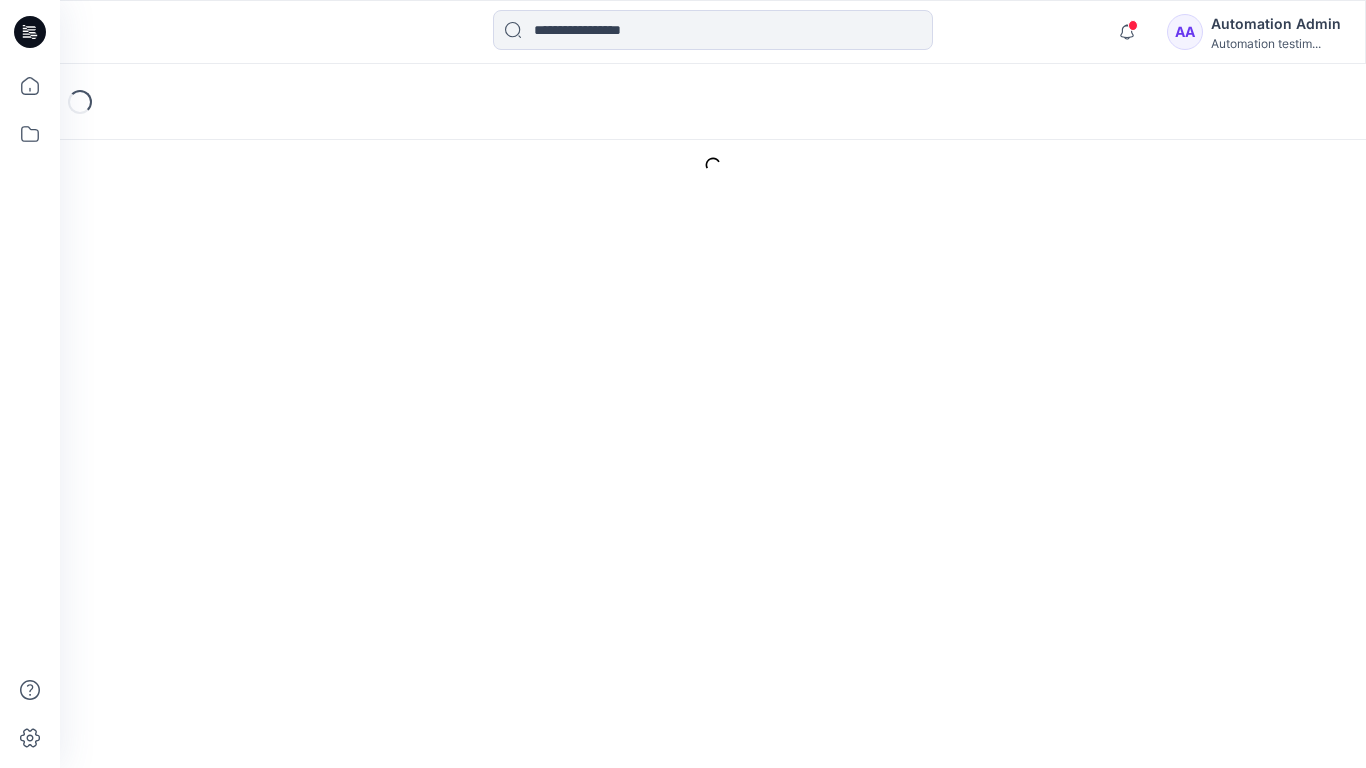 click on "Delete" at bounding box center (1283, 232) 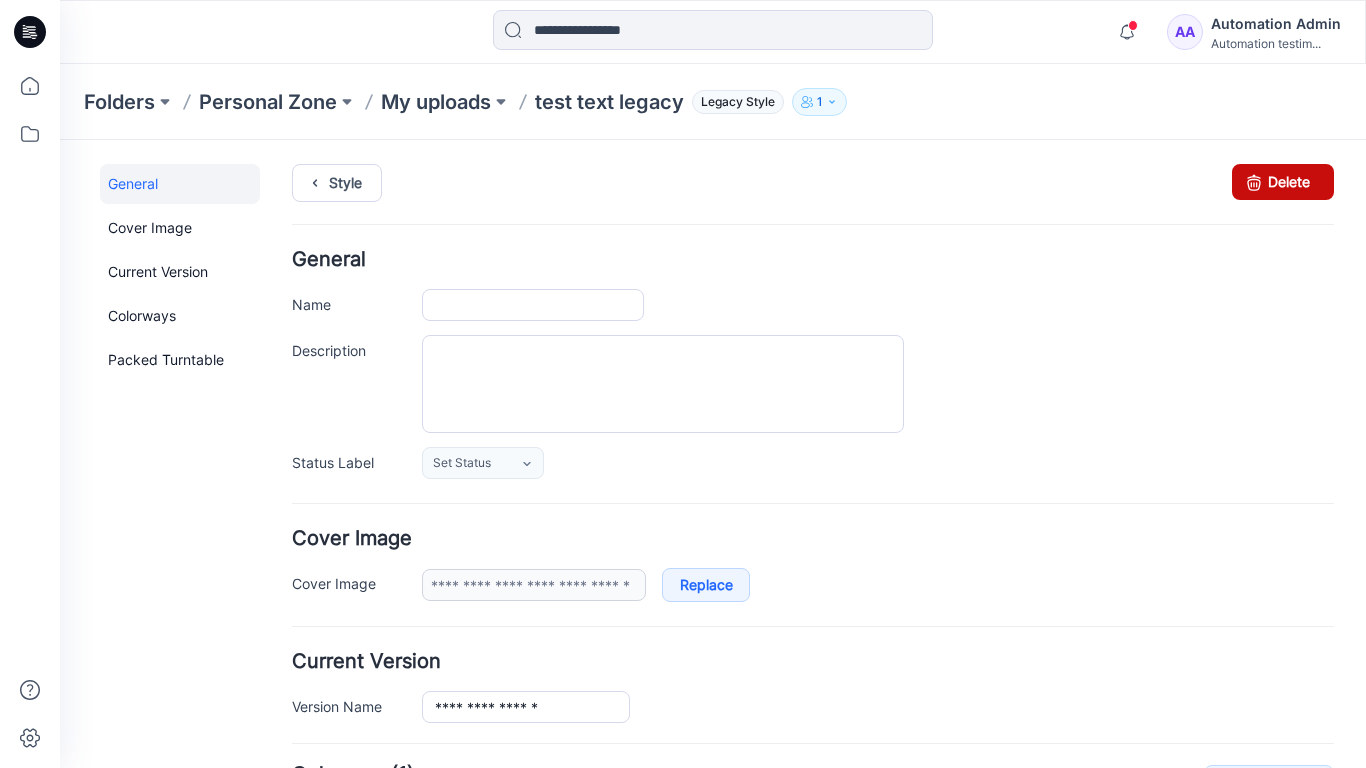type on "**********" 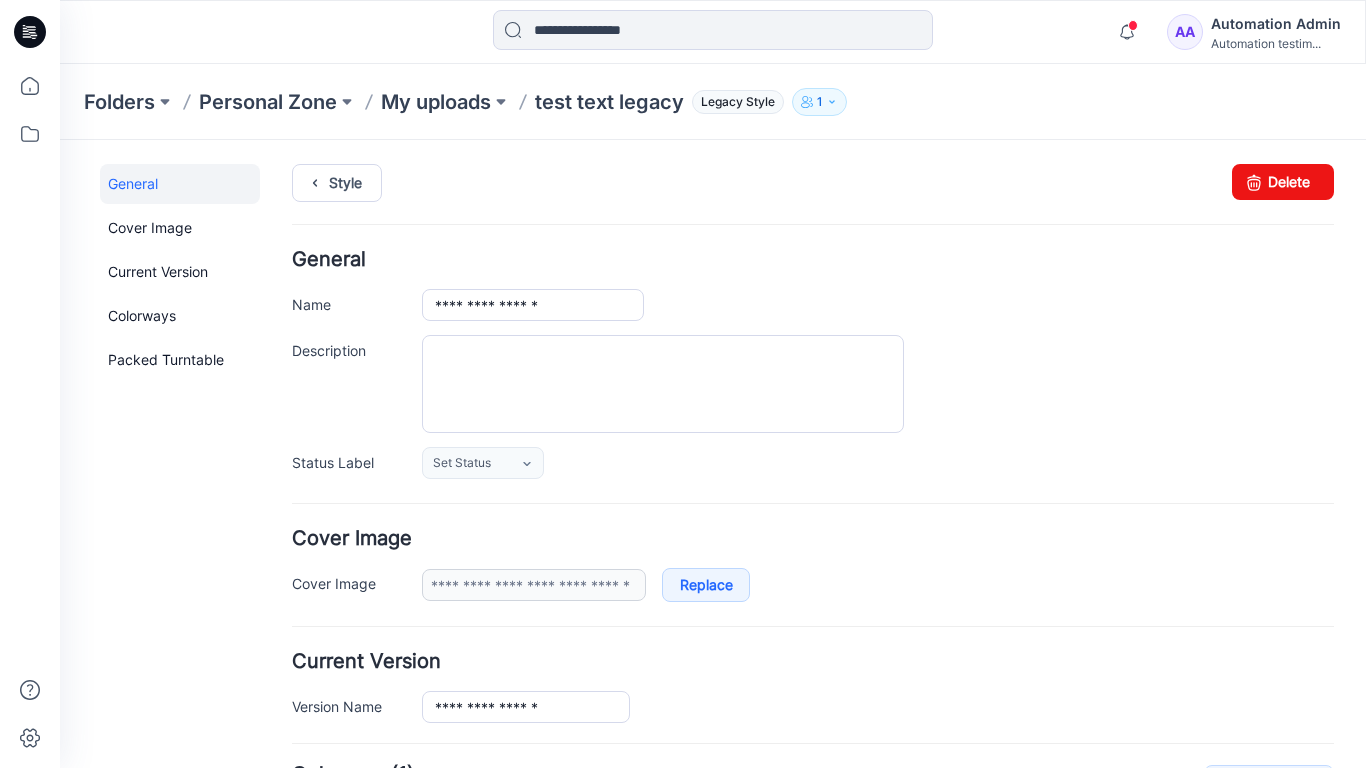 click on "AA Automation Admin Automation testim..." at bounding box center [1254, 32] 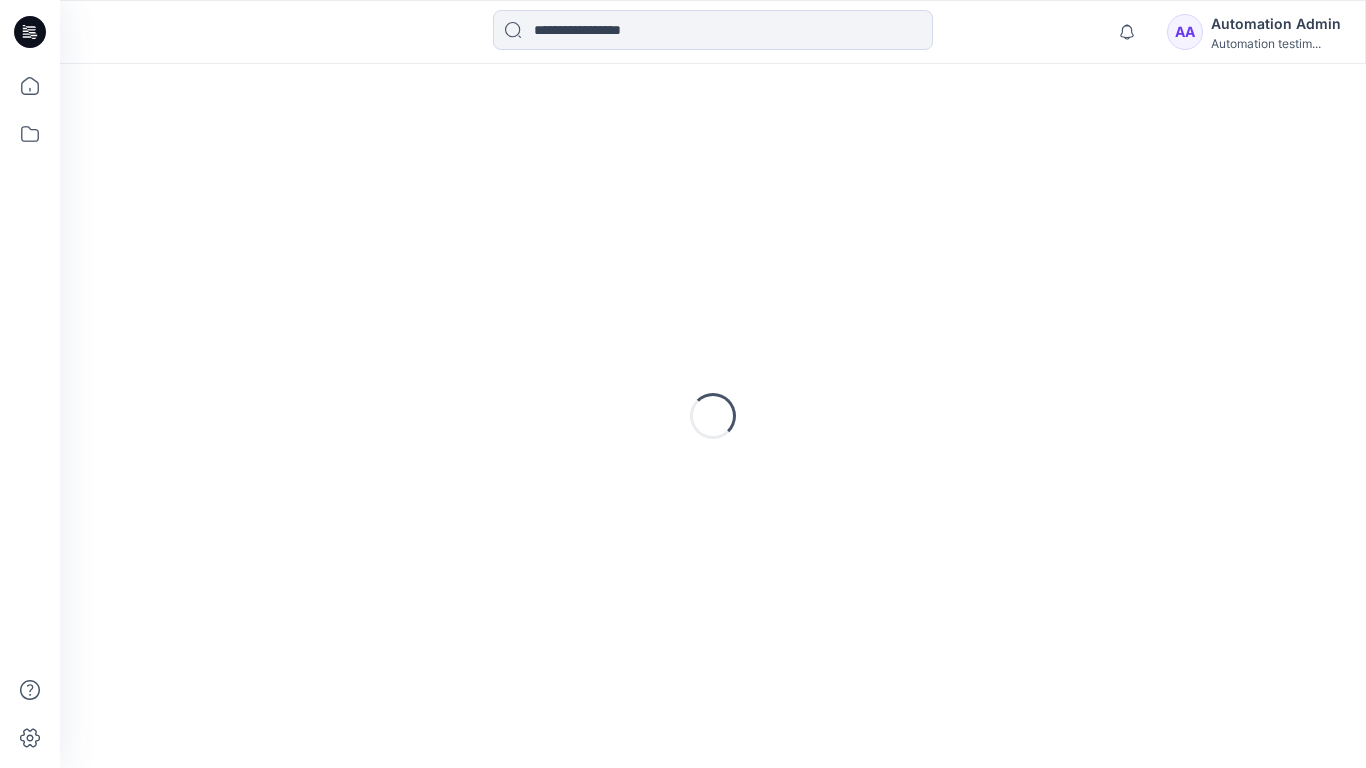 scroll, scrollTop: 0, scrollLeft: 0, axis: both 